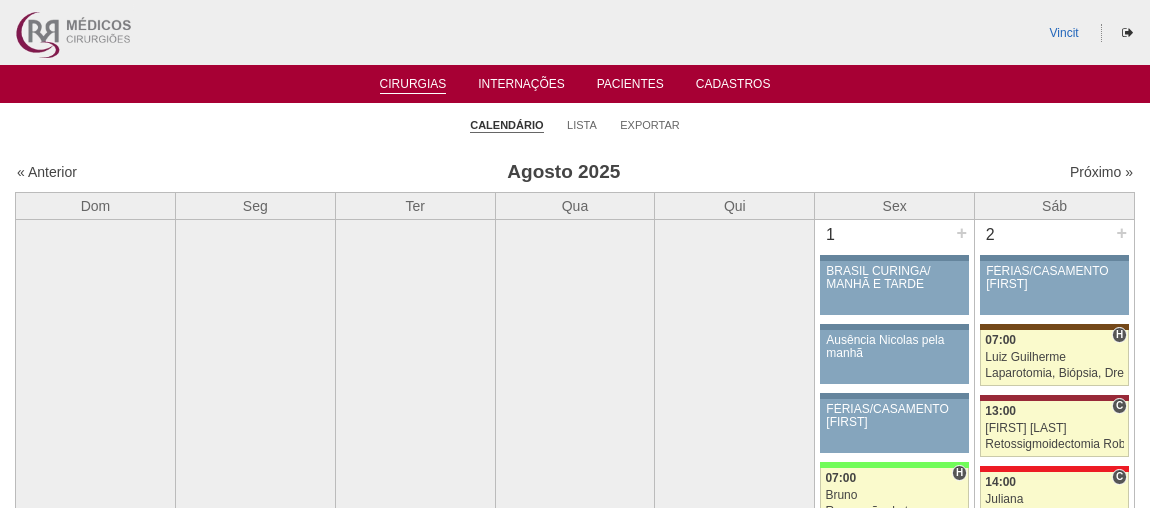 scroll, scrollTop: 0, scrollLeft: 0, axis: both 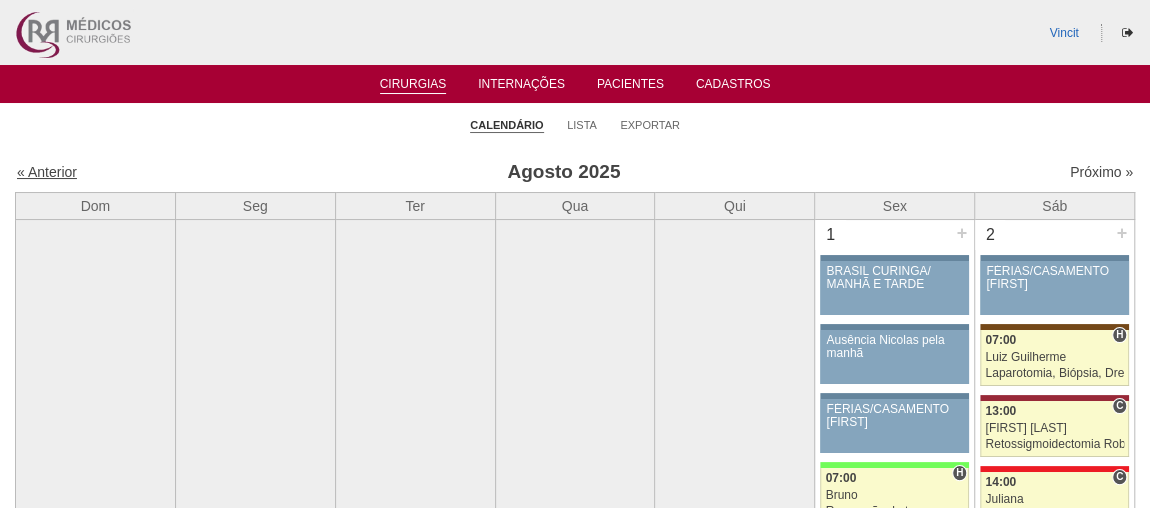 click on "« Anterior" at bounding box center (47, 172) 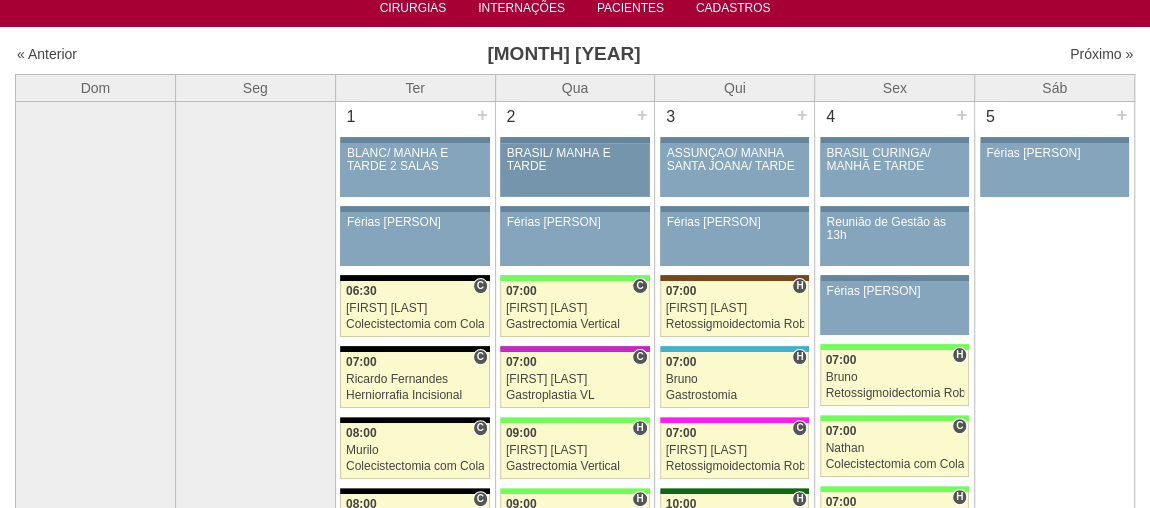 scroll, scrollTop: 0, scrollLeft: 0, axis: both 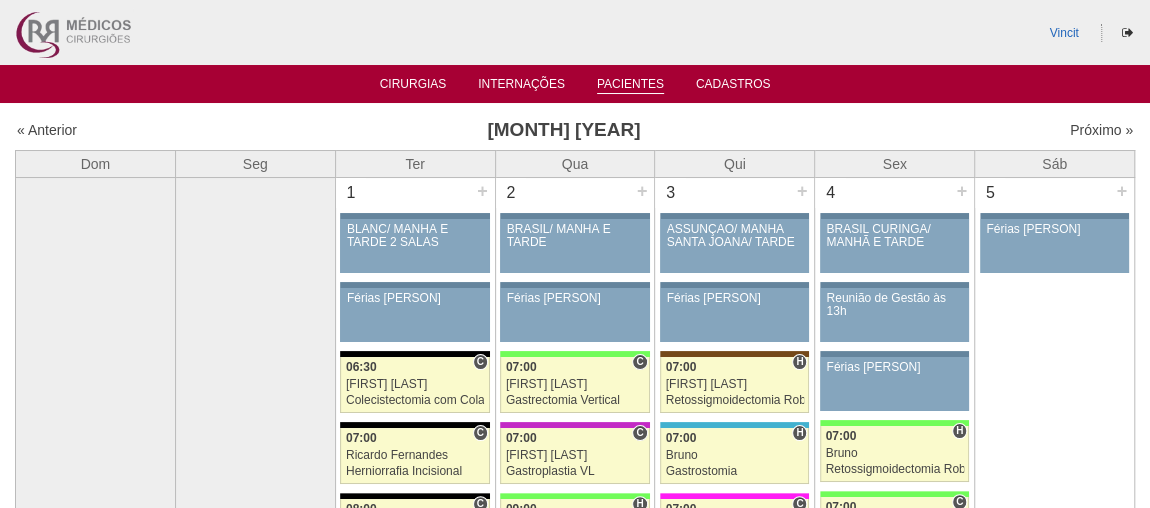 click on "Pacientes" at bounding box center (630, 85) 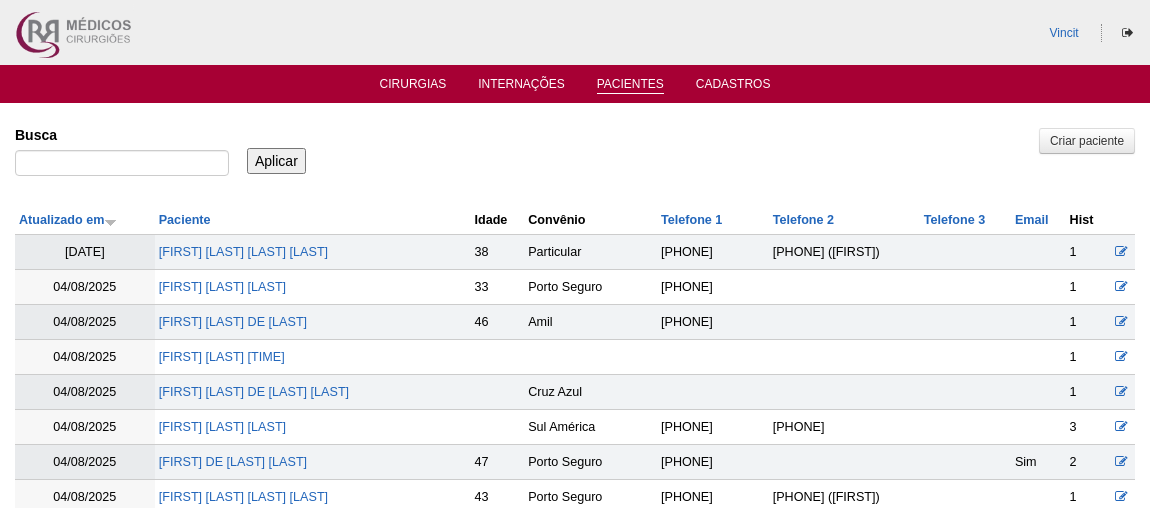 scroll, scrollTop: 0, scrollLeft: 0, axis: both 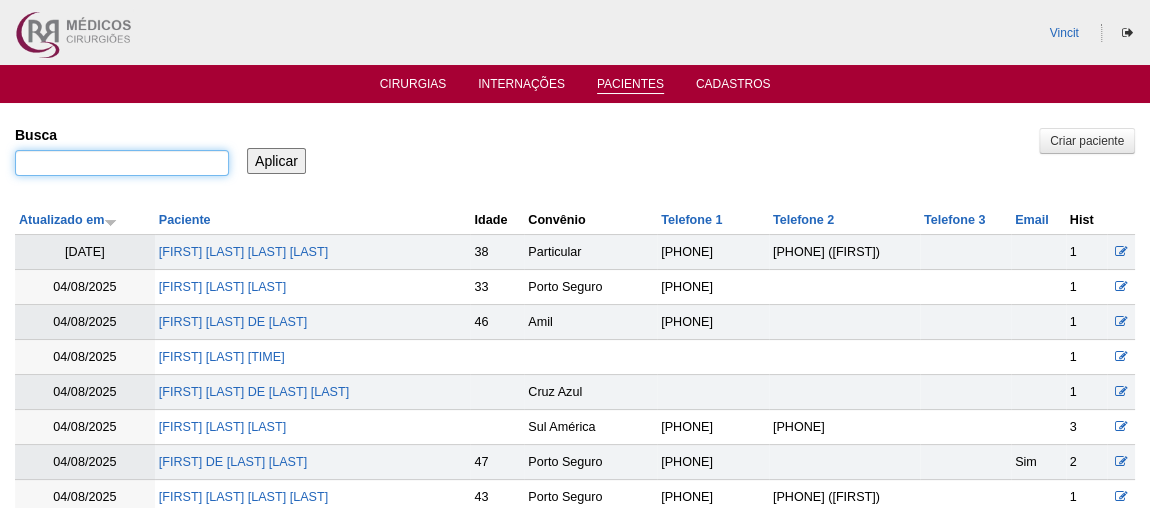 click on "Busca" at bounding box center [122, 163] 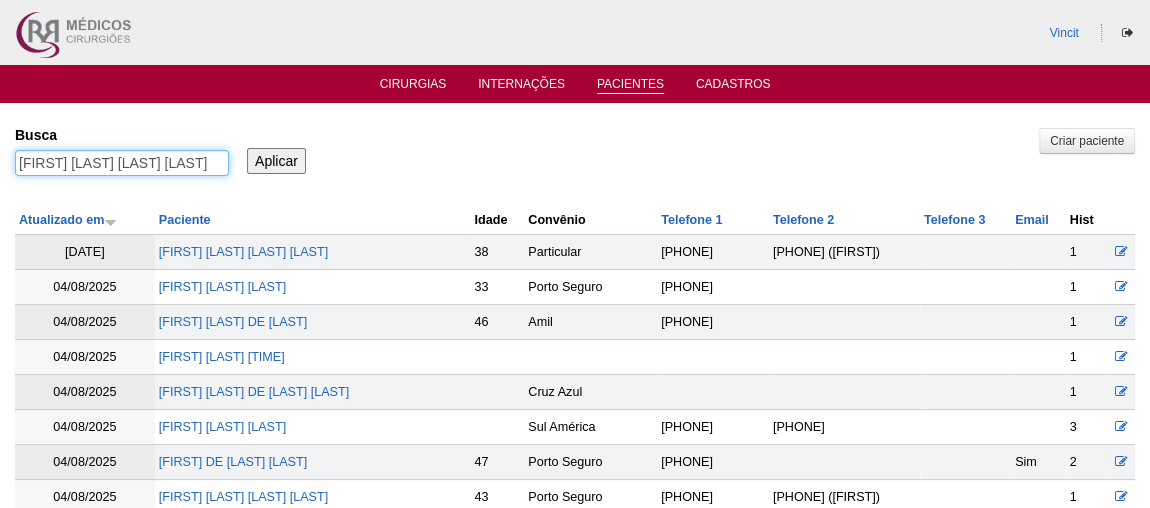 type on "CACILIA MARQUES ARAUJO" 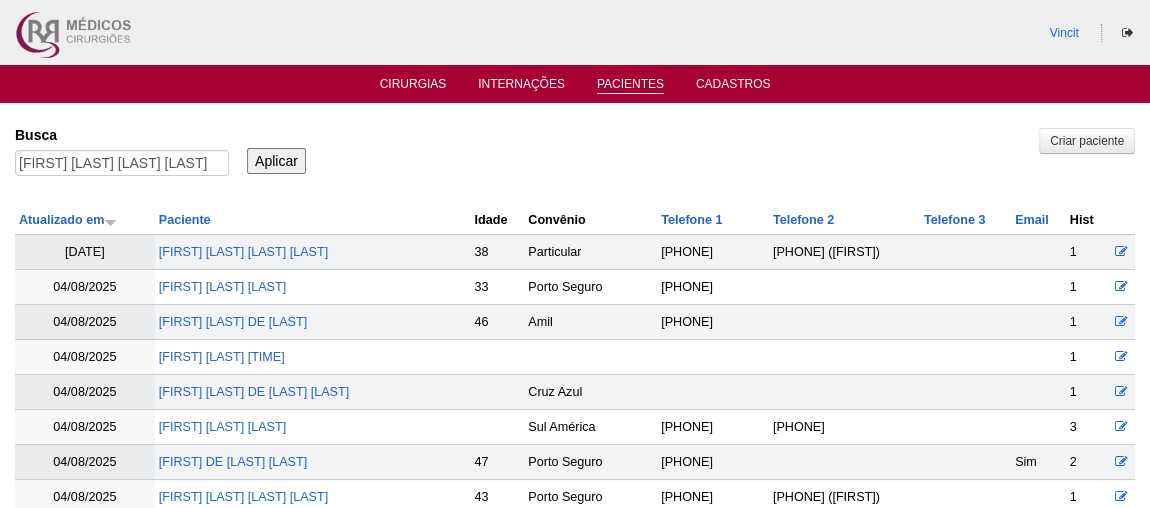 click on "Aplicar" at bounding box center [276, 161] 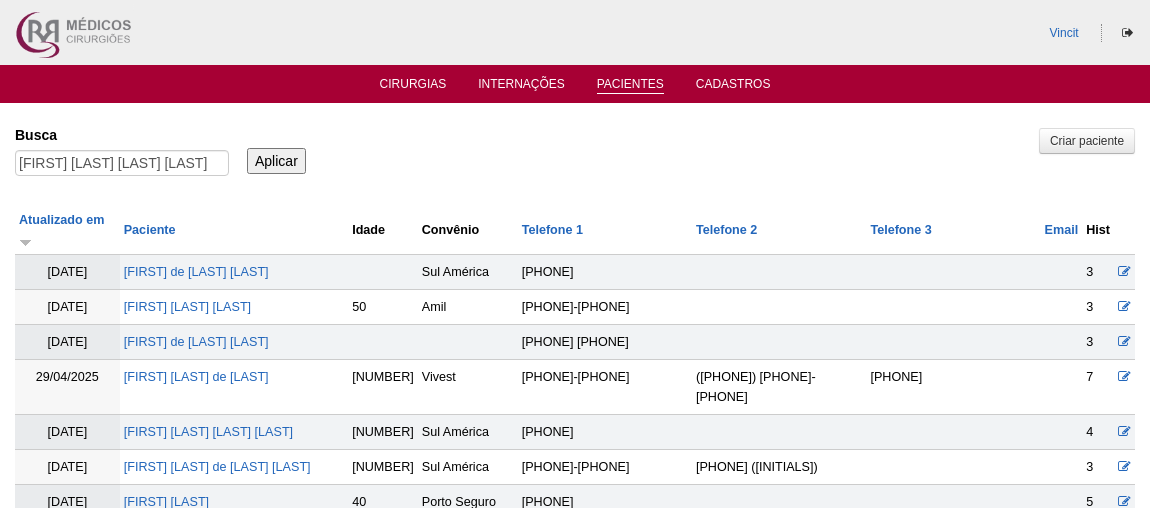 scroll, scrollTop: 0, scrollLeft: 0, axis: both 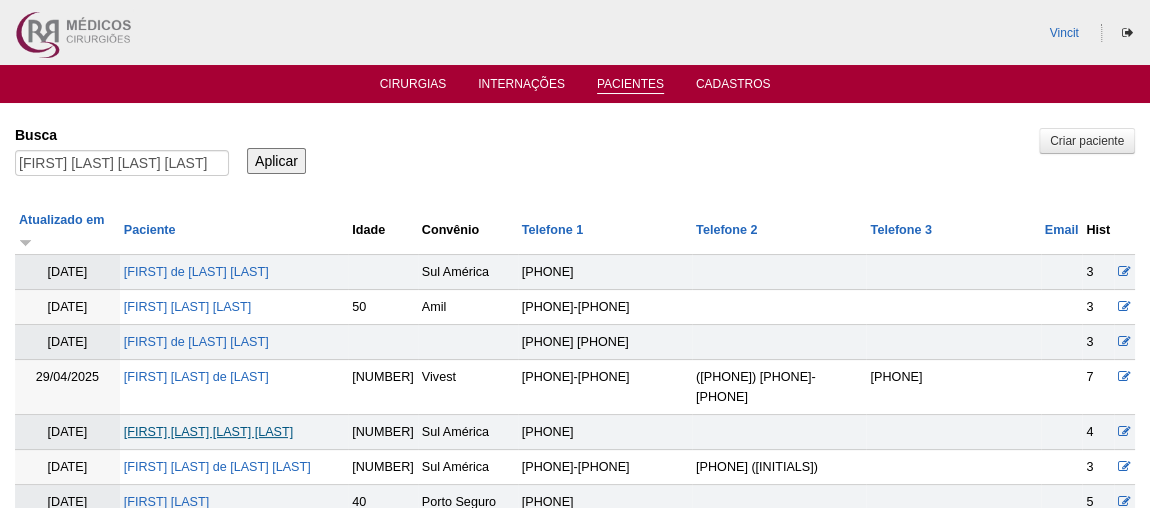 click on "CECILIA MARQUES ARAUJO ALVES" at bounding box center (208, 432) 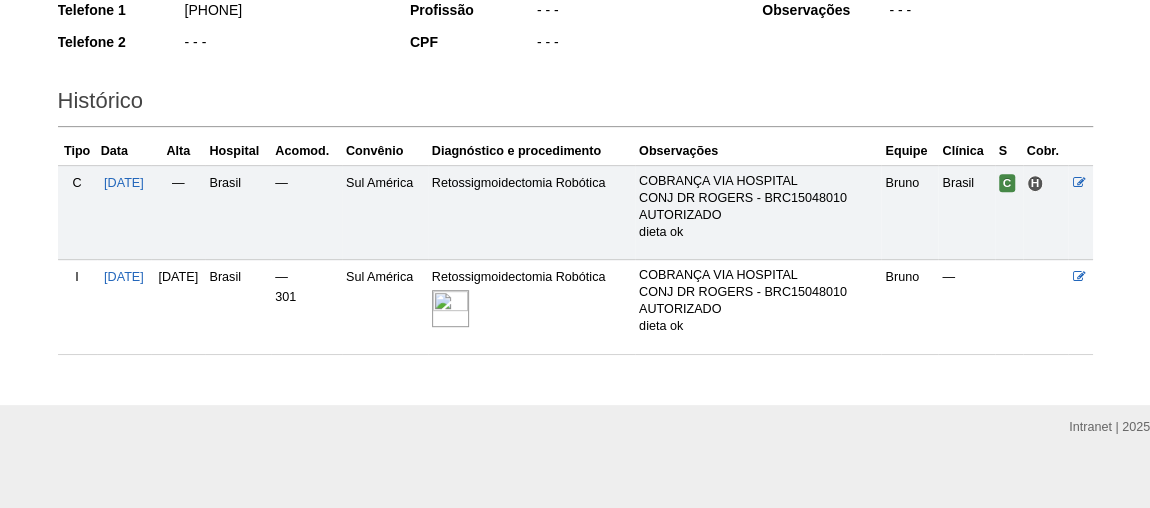 scroll, scrollTop: 406, scrollLeft: 0, axis: vertical 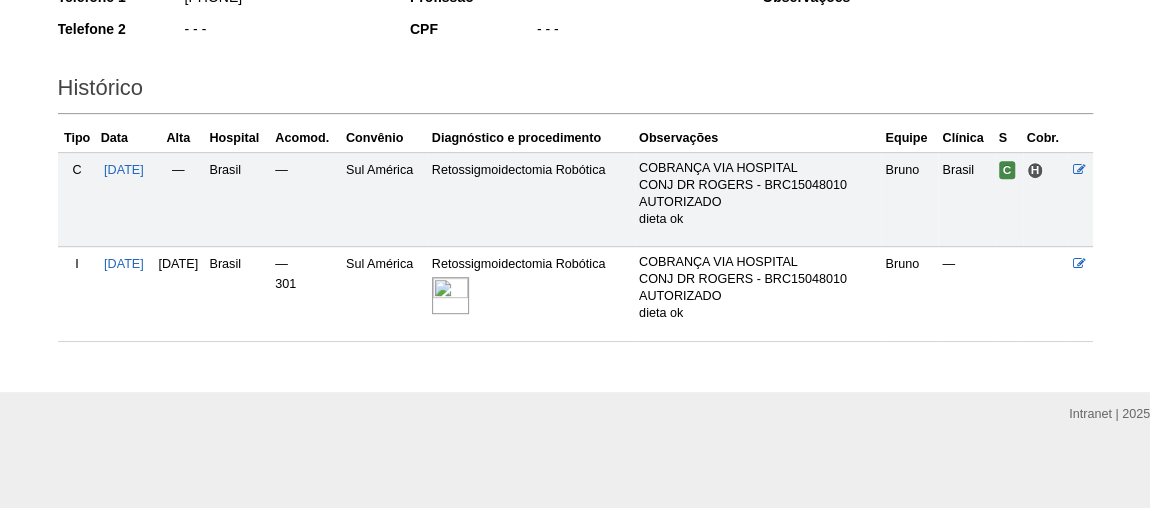 click at bounding box center (450, 295) 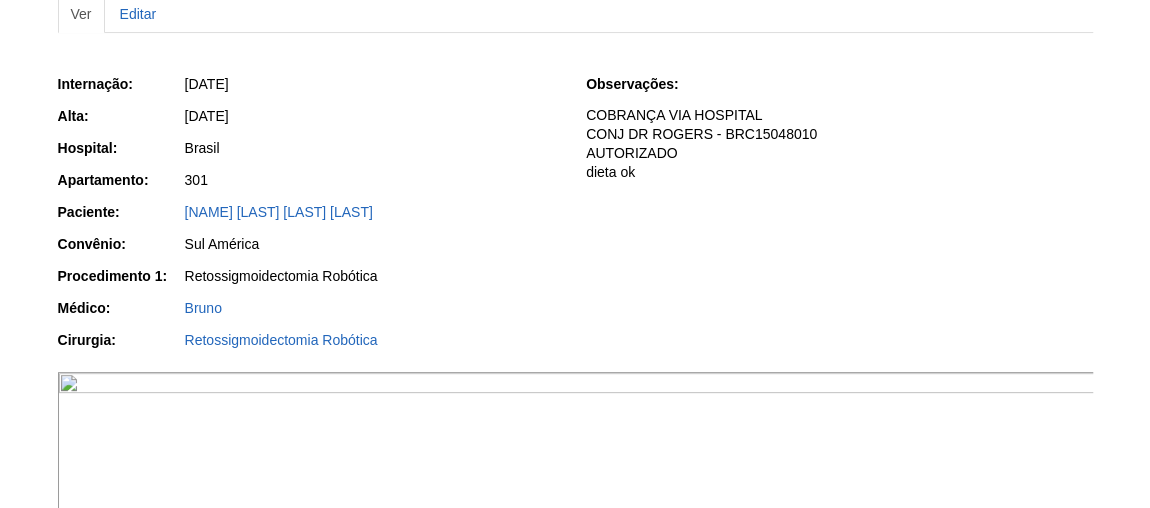scroll, scrollTop: 0, scrollLeft: 0, axis: both 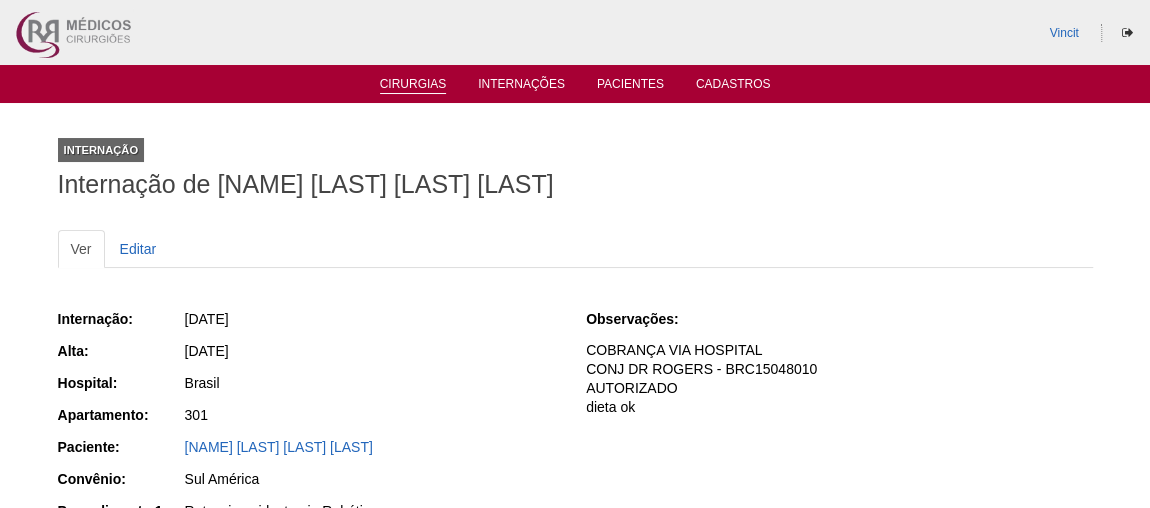 click on "Cirurgias" at bounding box center (413, 85) 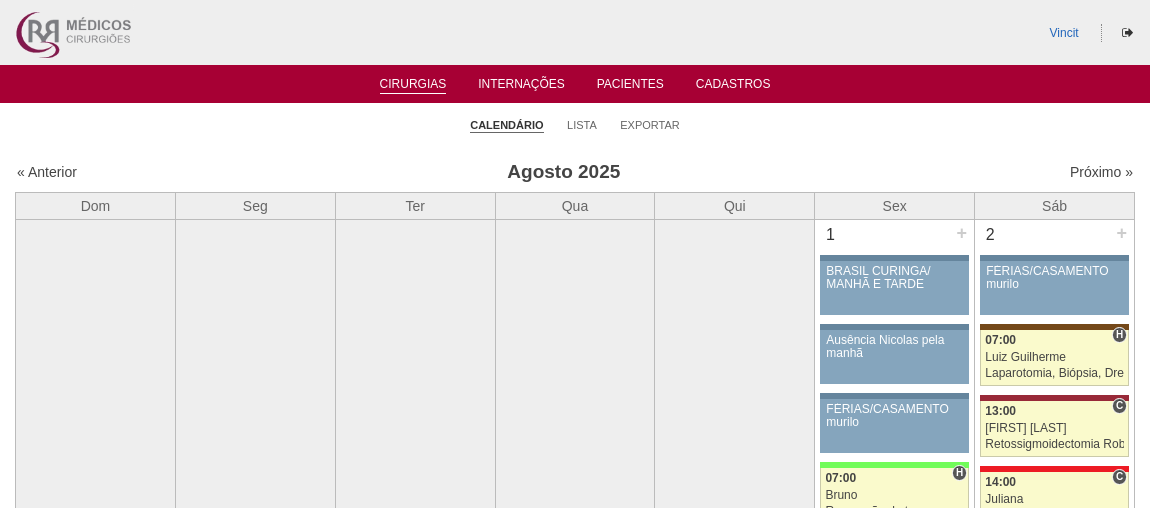 scroll, scrollTop: 0, scrollLeft: 0, axis: both 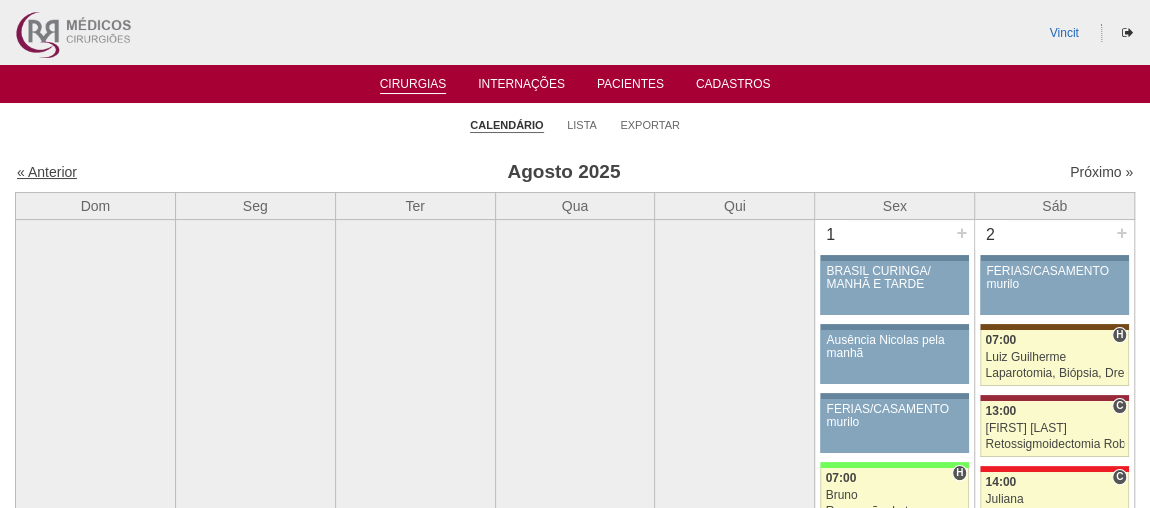 click on "« Anterior" at bounding box center [47, 172] 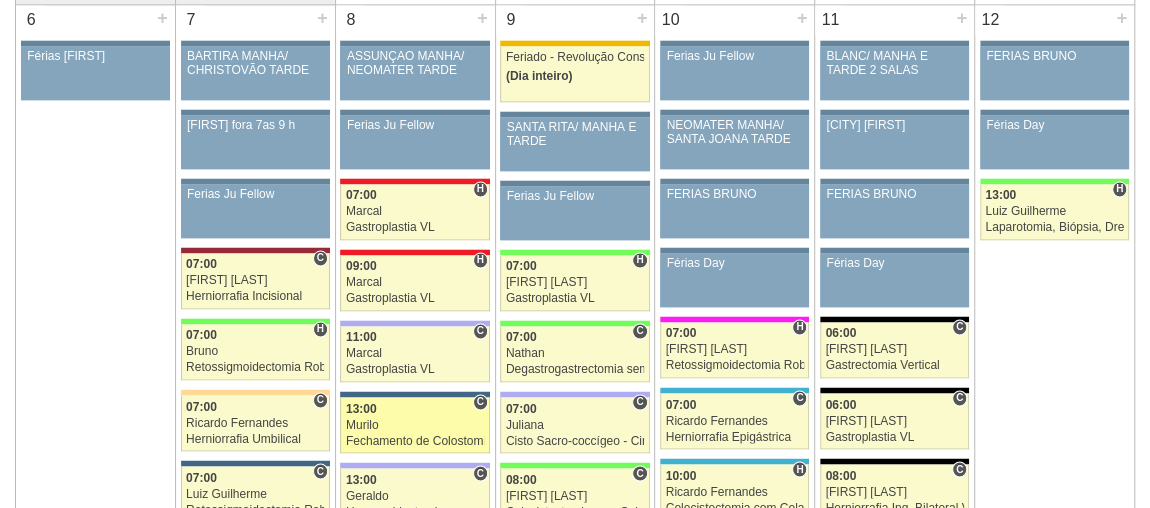 scroll, scrollTop: 1545, scrollLeft: 0, axis: vertical 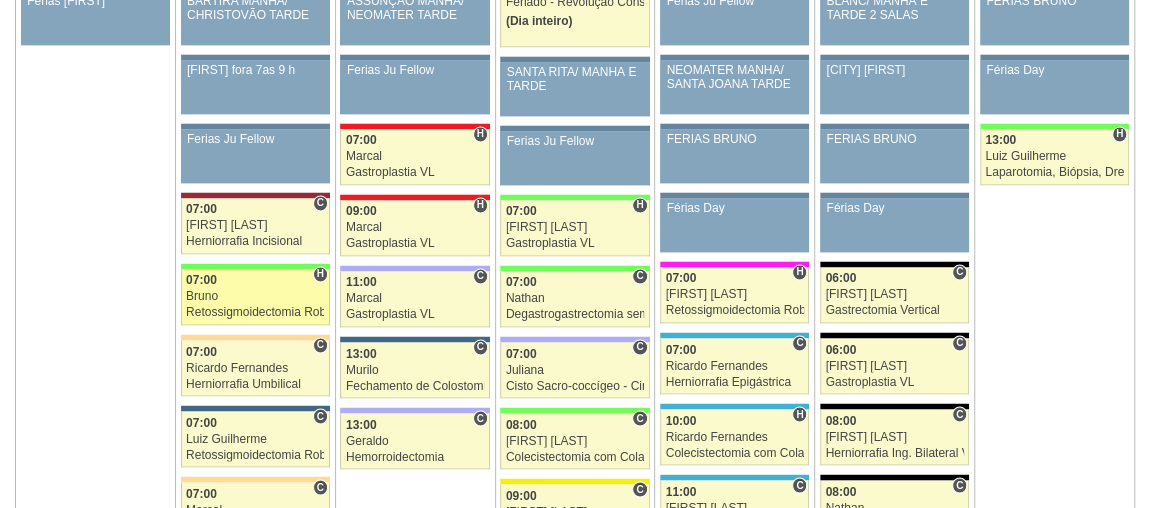 click on "07:00" at bounding box center (255, 280) 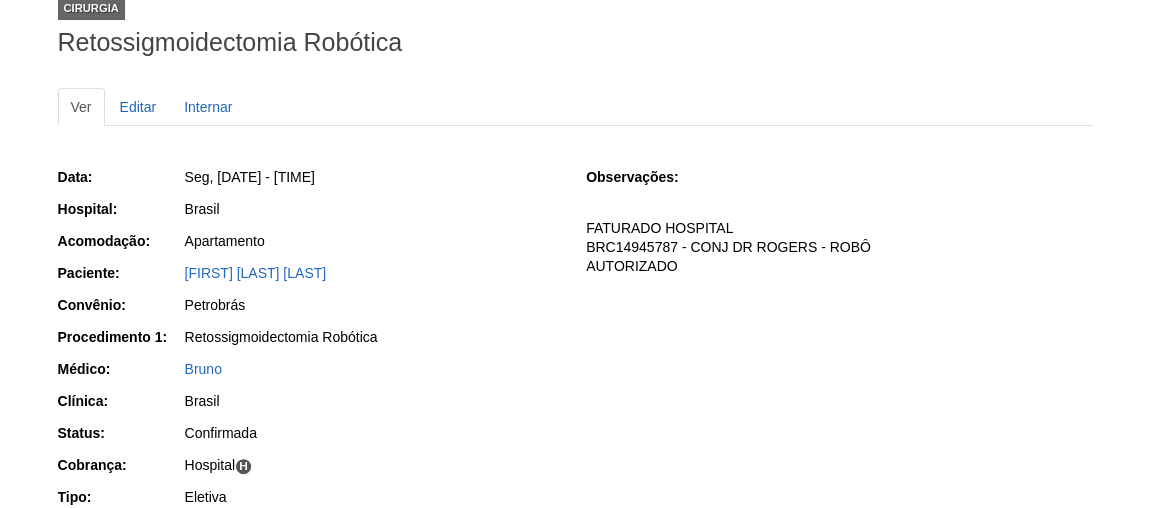 scroll, scrollTop: 272, scrollLeft: 0, axis: vertical 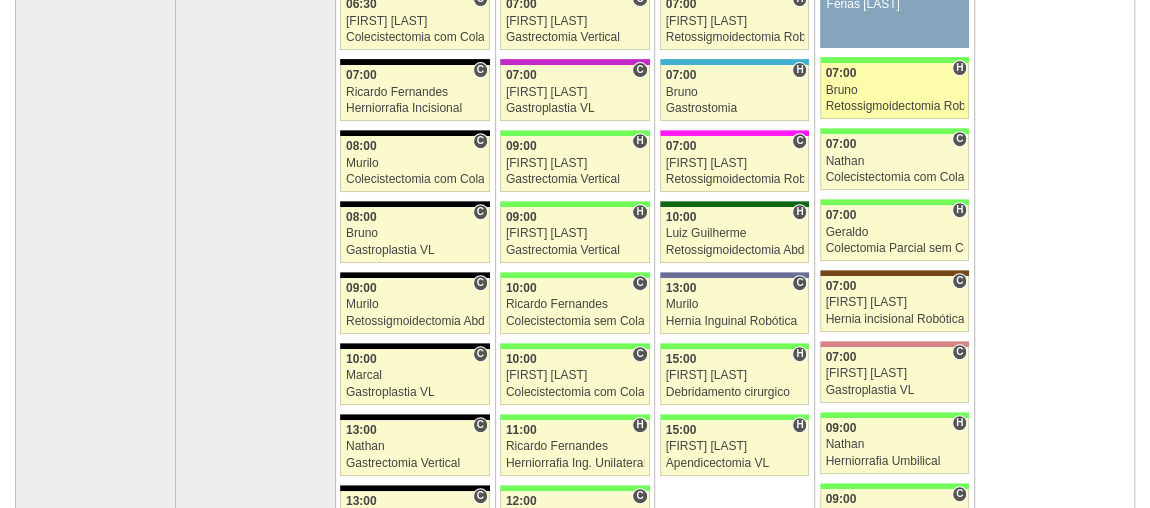 click on "85828
Cirurgias RR
H
07:00
Bruno
Retossigmoidectomia Robótica
Hospital Brasil
Brasil
CECILIA MARQUES ARAUJO ALVES
Sul América
Eletiva" at bounding box center (894, 91) 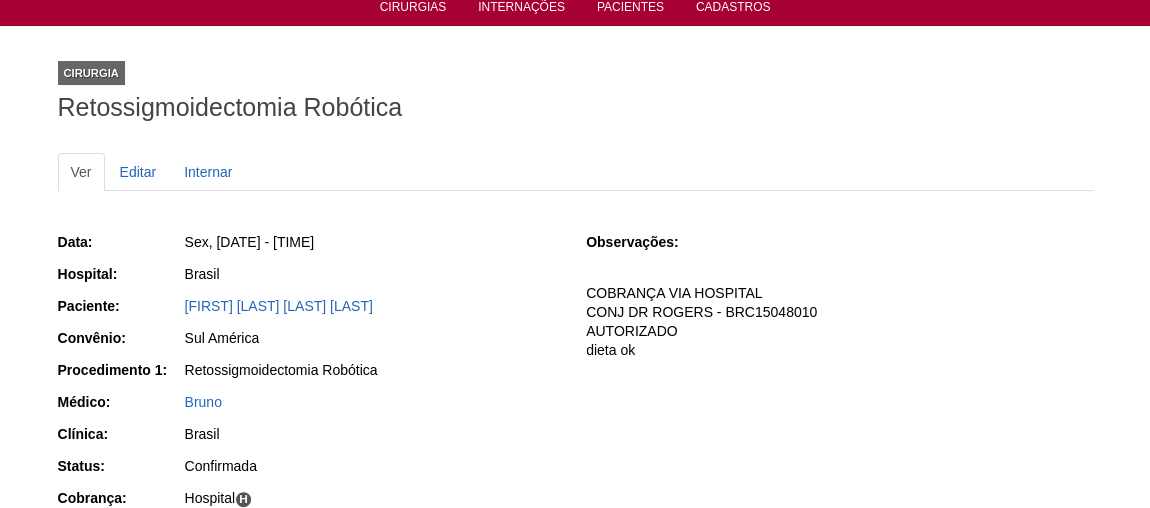 scroll, scrollTop: 181, scrollLeft: 0, axis: vertical 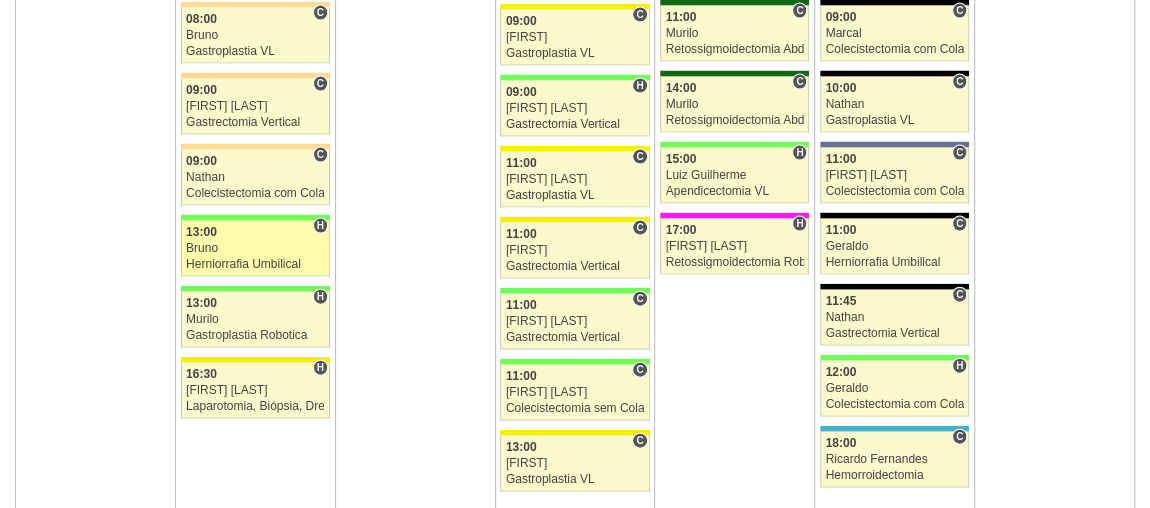 click on "13:00" at bounding box center [255, 232] 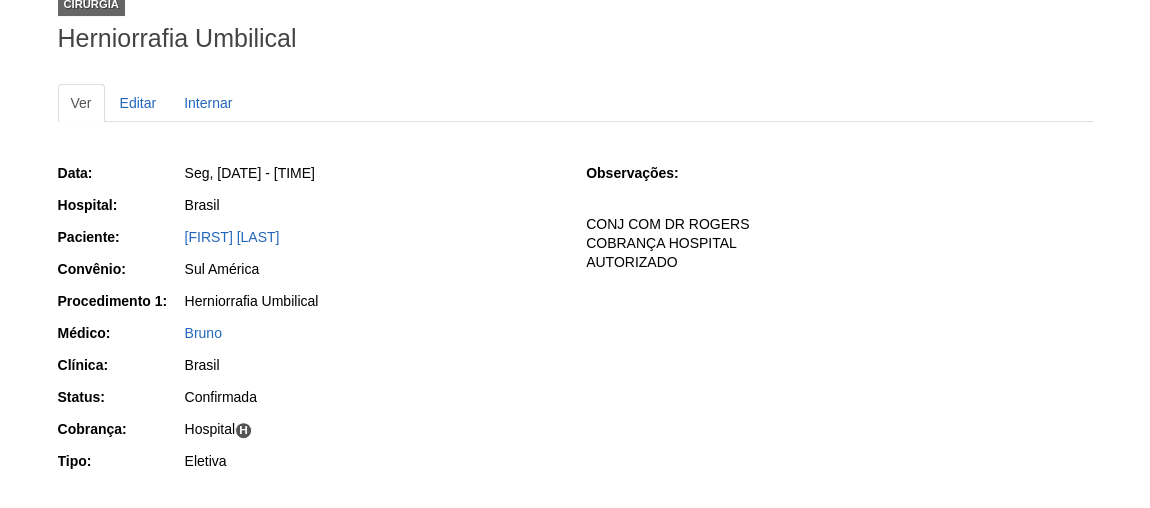 scroll, scrollTop: 90, scrollLeft: 0, axis: vertical 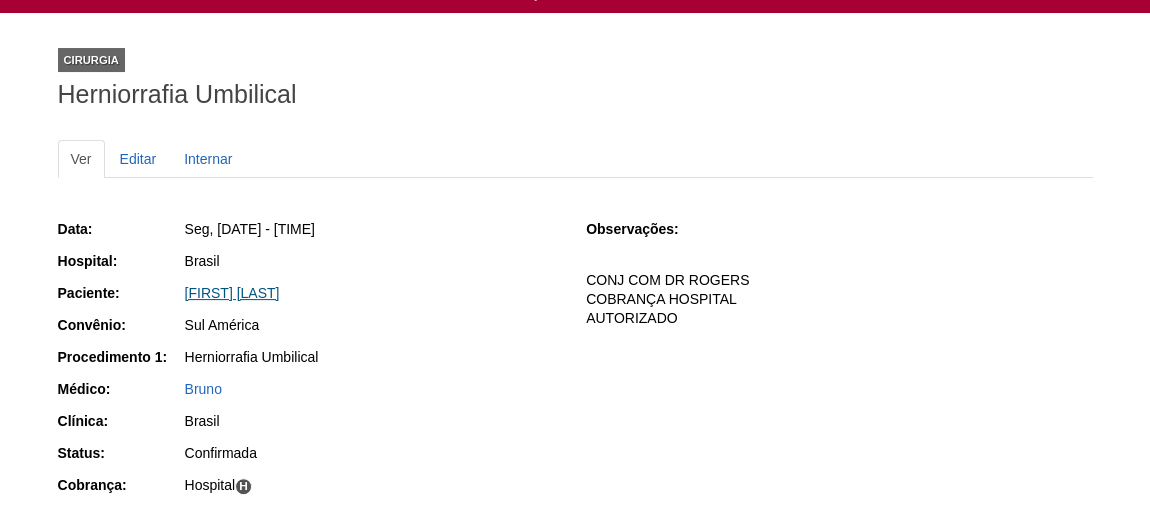 click on "[FIRST] [LAST]" at bounding box center (232, 293) 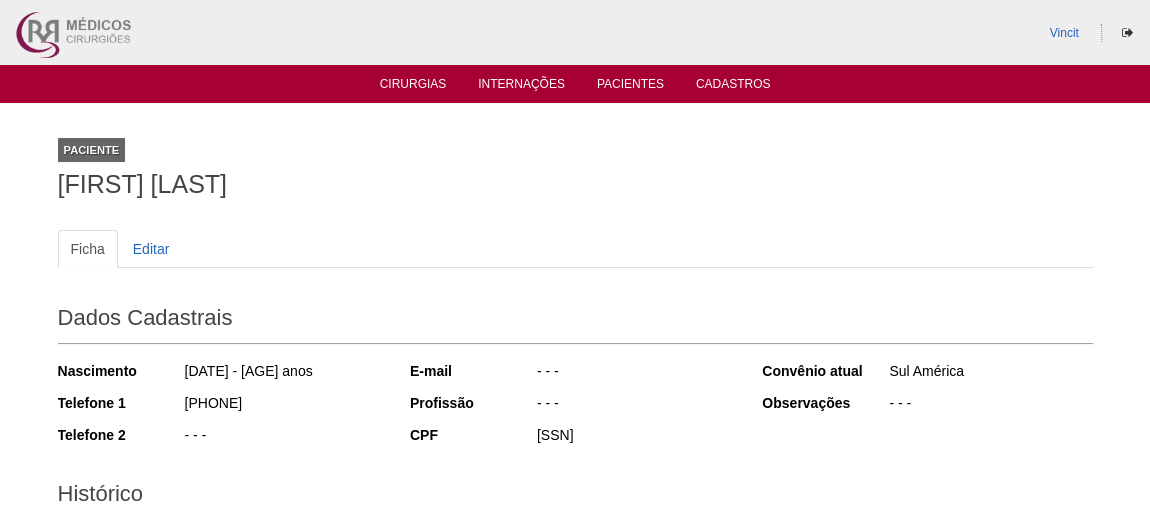 scroll, scrollTop: 372, scrollLeft: 0, axis: vertical 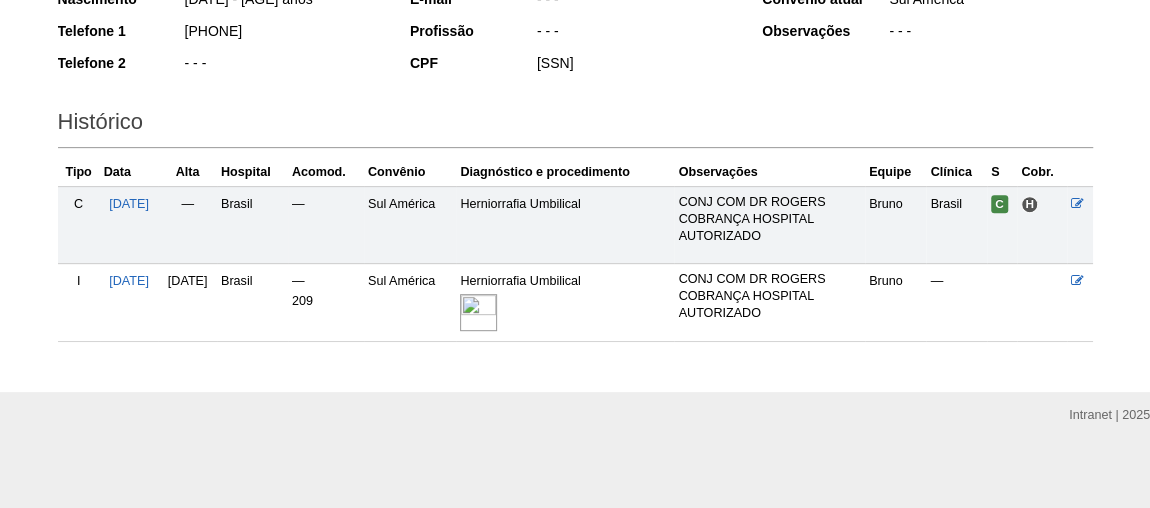 click at bounding box center (478, 312) 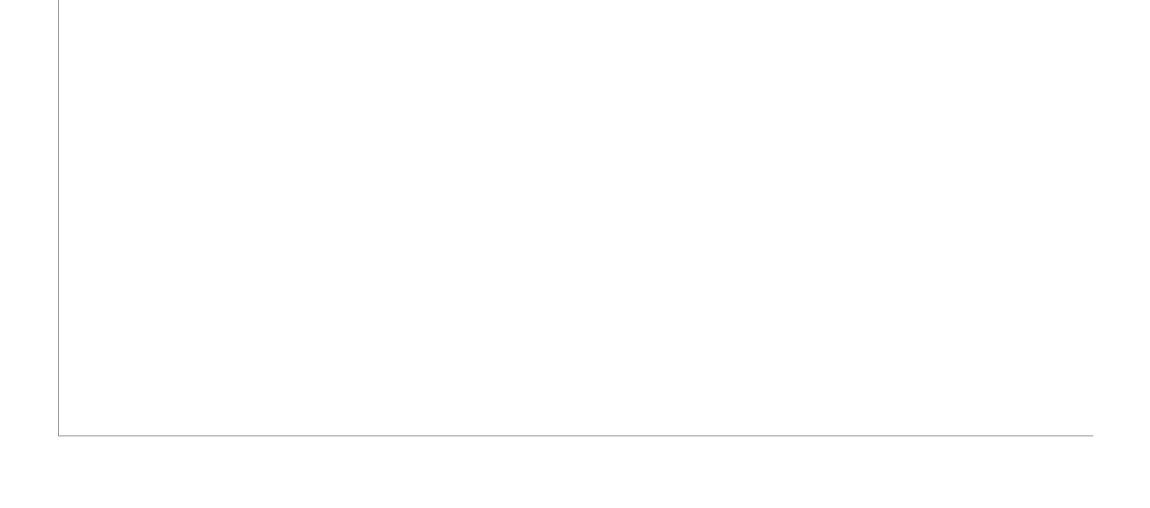 scroll, scrollTop: 727, scrollLeft: 0, axis: vertical 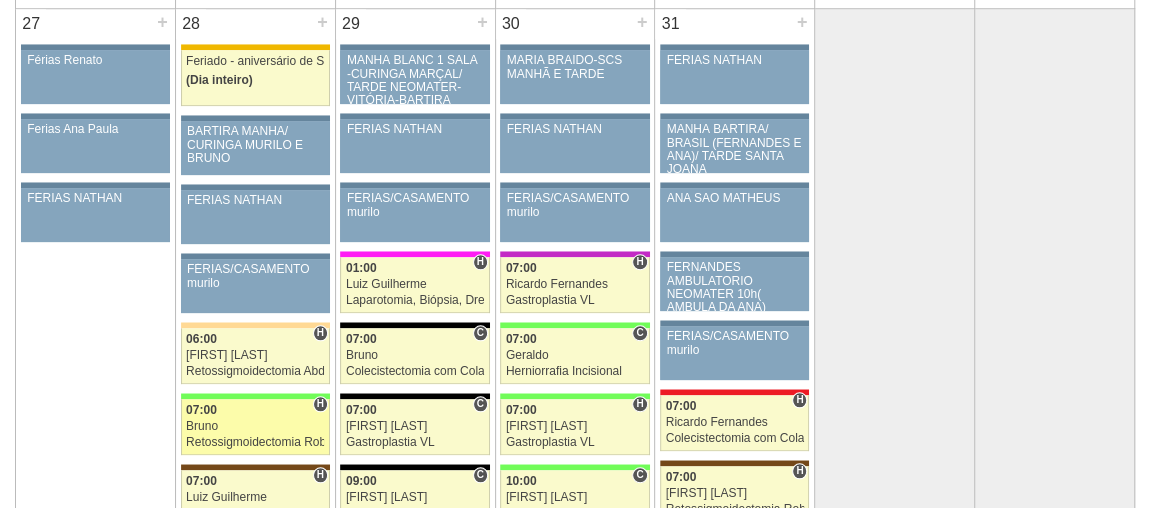 click on "07:00" at bounding box center (255, 410) 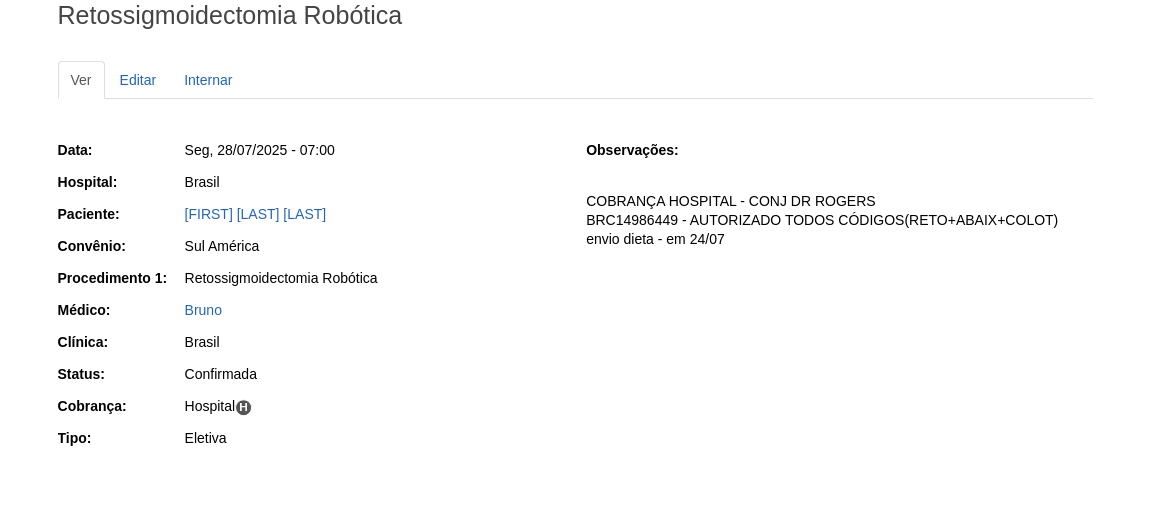scroll, scrollTop: 272, scrollLeft: 0, axis: vertical 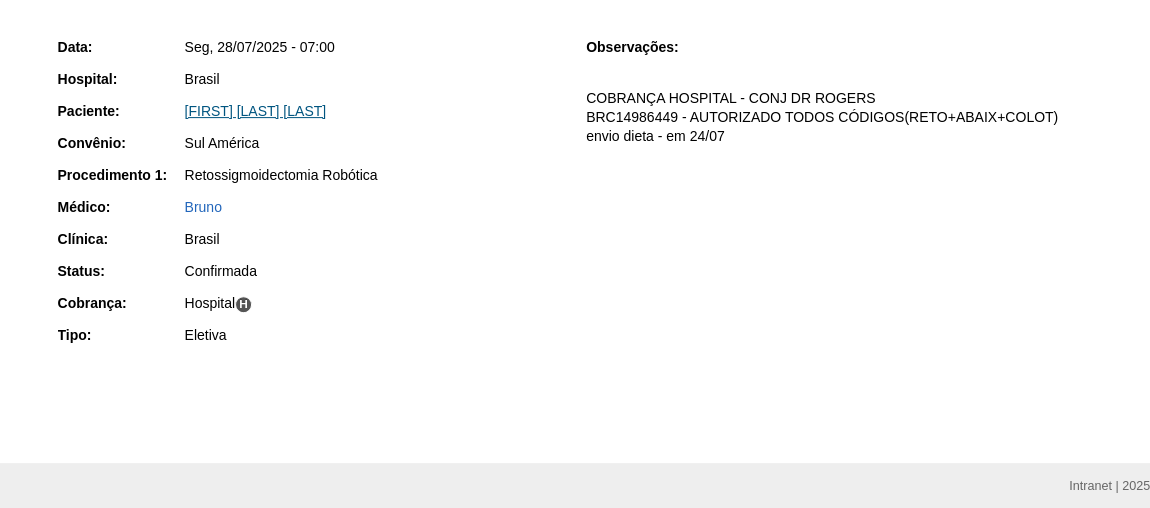 click on "[FIRST] [LAST] [LAST]" at bounding box center [256, 111] 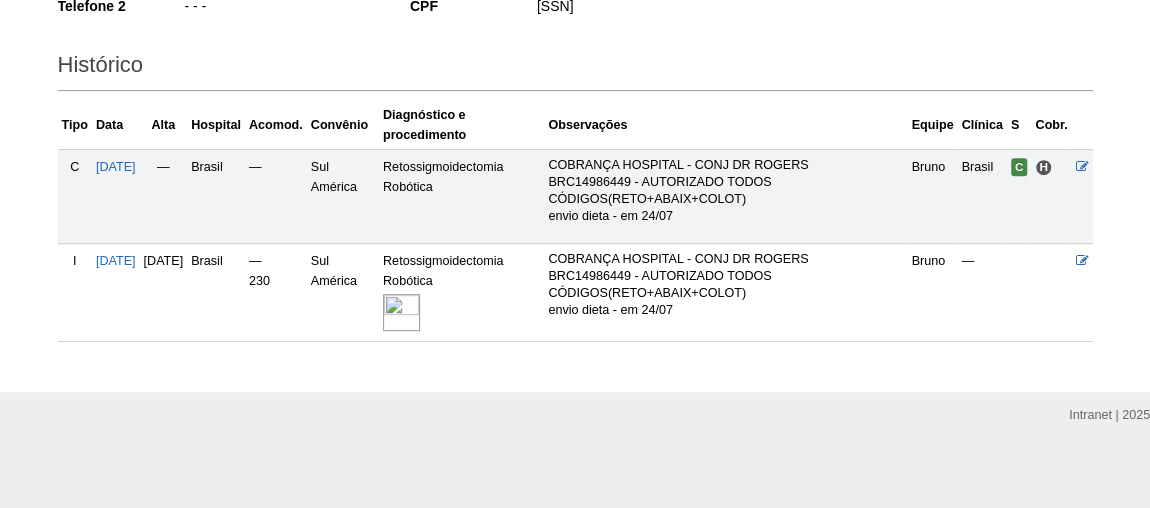 scroll, scrollTop: 0, scrollLeft: 0, axis: both 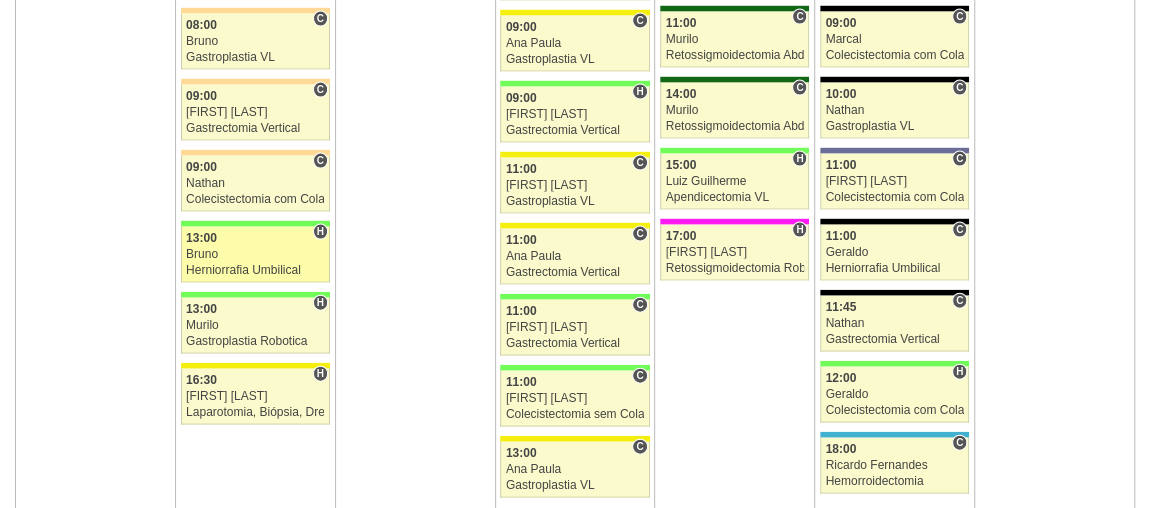 click on "86291
Cirurgias RR
13:00
[FIRST]
Herniorrafia Umbilical
Hospital Brasil
Brasil
[FIRST] [LAST]
Sul América
Eletiva" at bounding box center (255, 255) 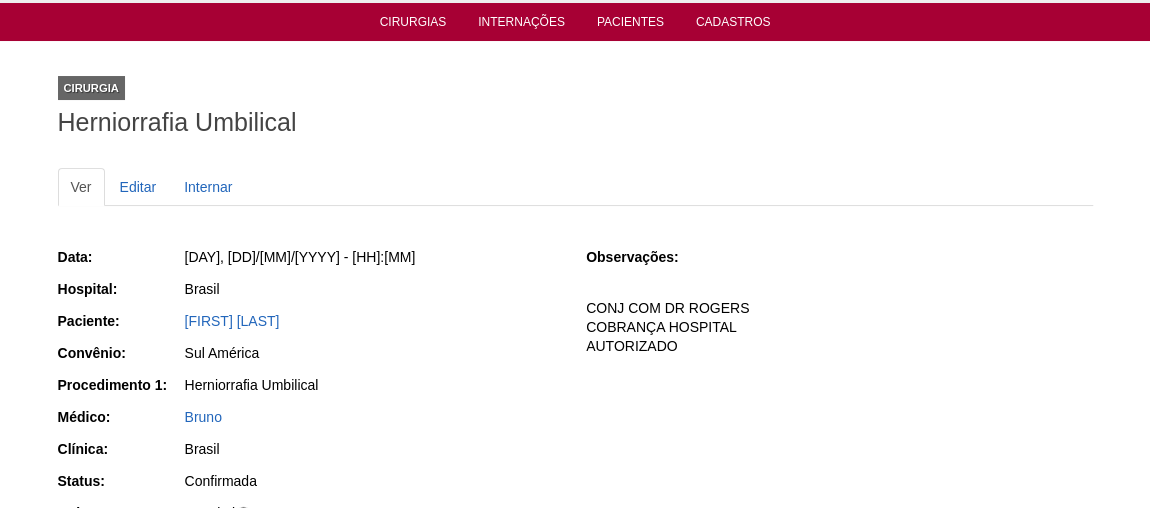 scroll, scrollTop: 90, scrollLeft: 0, axis: vertical 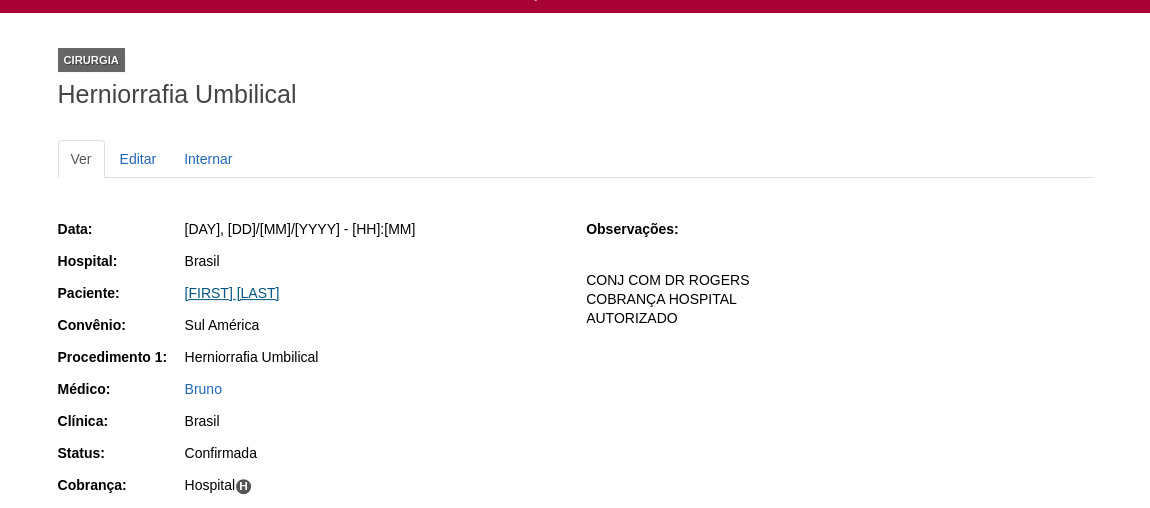 click on "[FIRST] [LAST]" at bounding box center (232, 293) 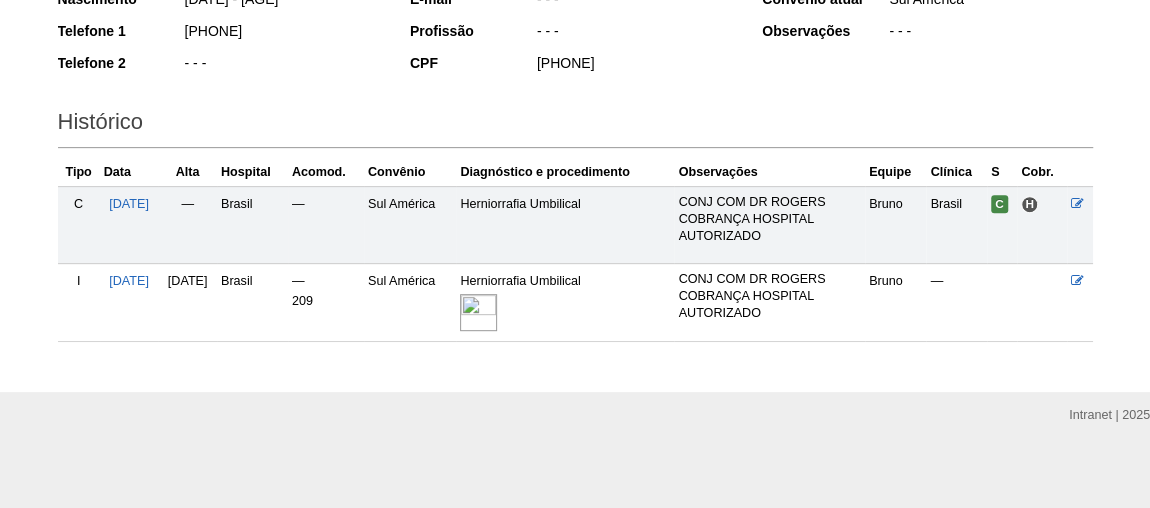 scroll, scrollTop: 372, scrollLeft: 0, axis: vertical 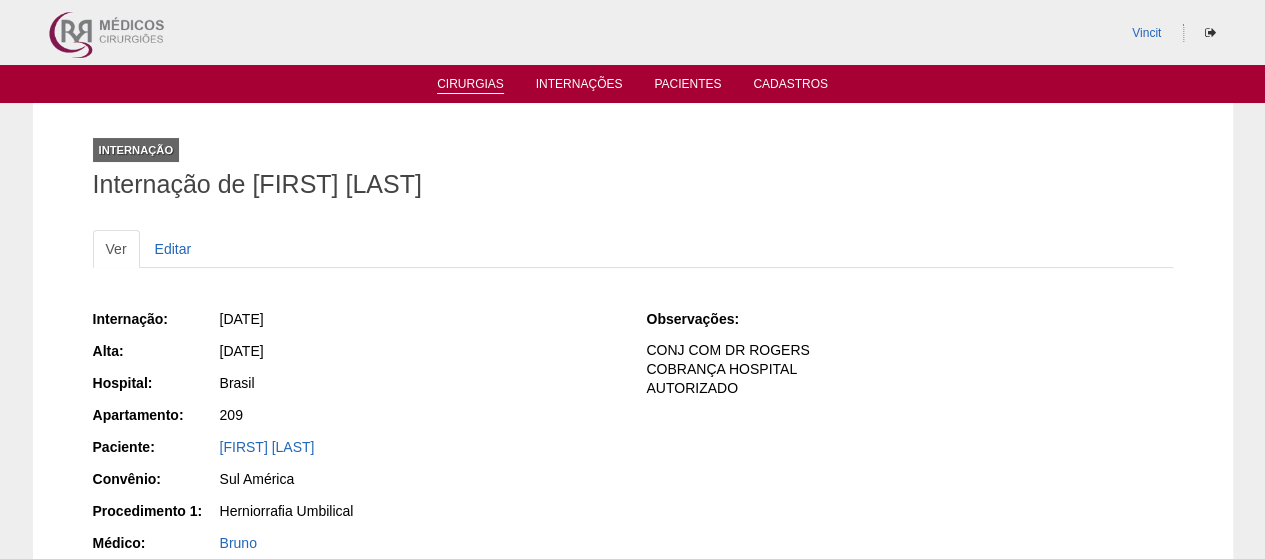 click on "Cirurgias" at bounding box center [470, 85] 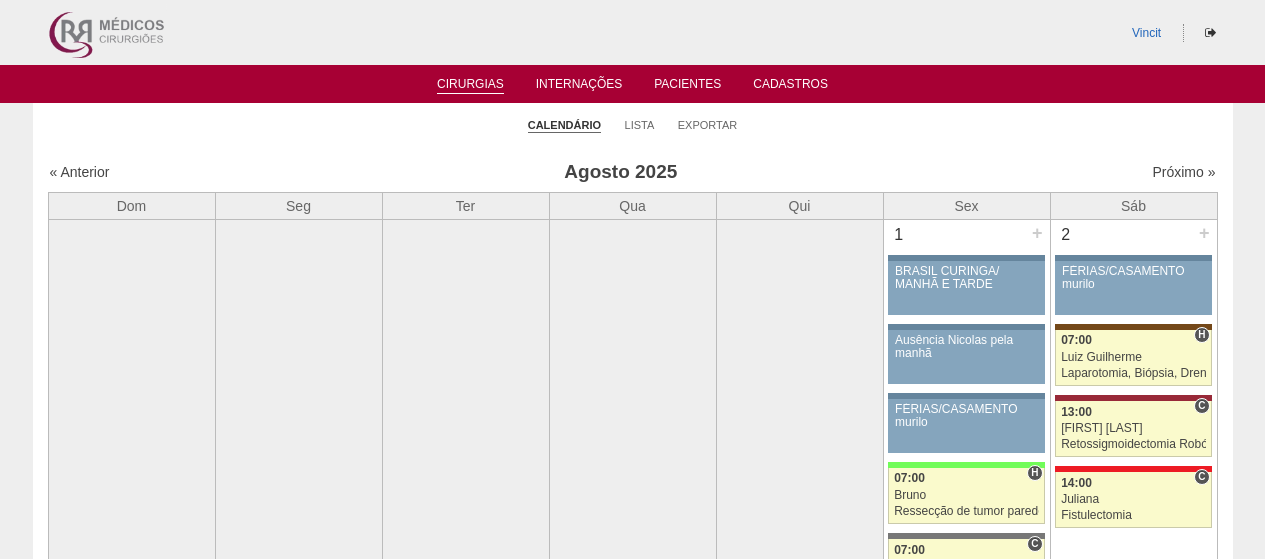 scroll, scrollTop: 0, scrollLeft: 0, axis: both 